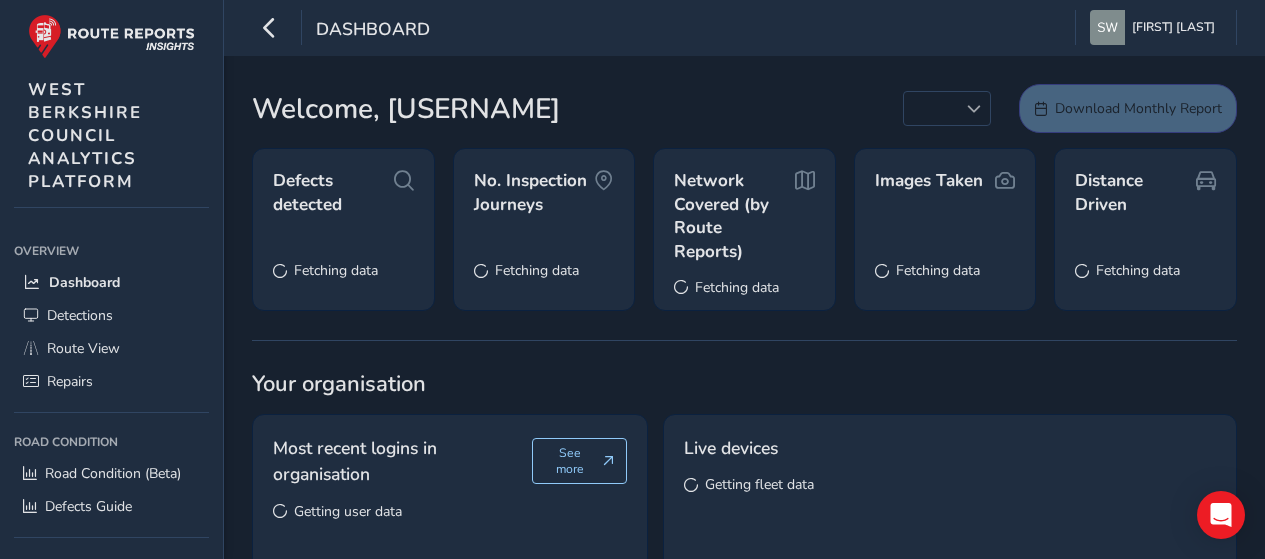 scroll, scrollTop: 0, scrollLeft: 0, axis: both 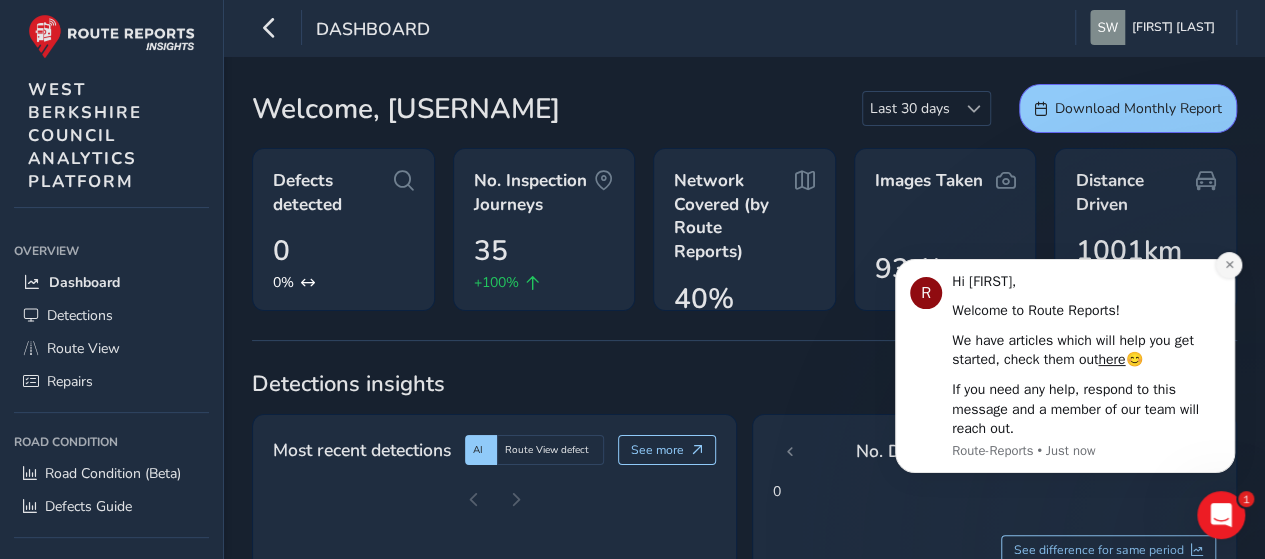 click at bounding box center (1229, 265) 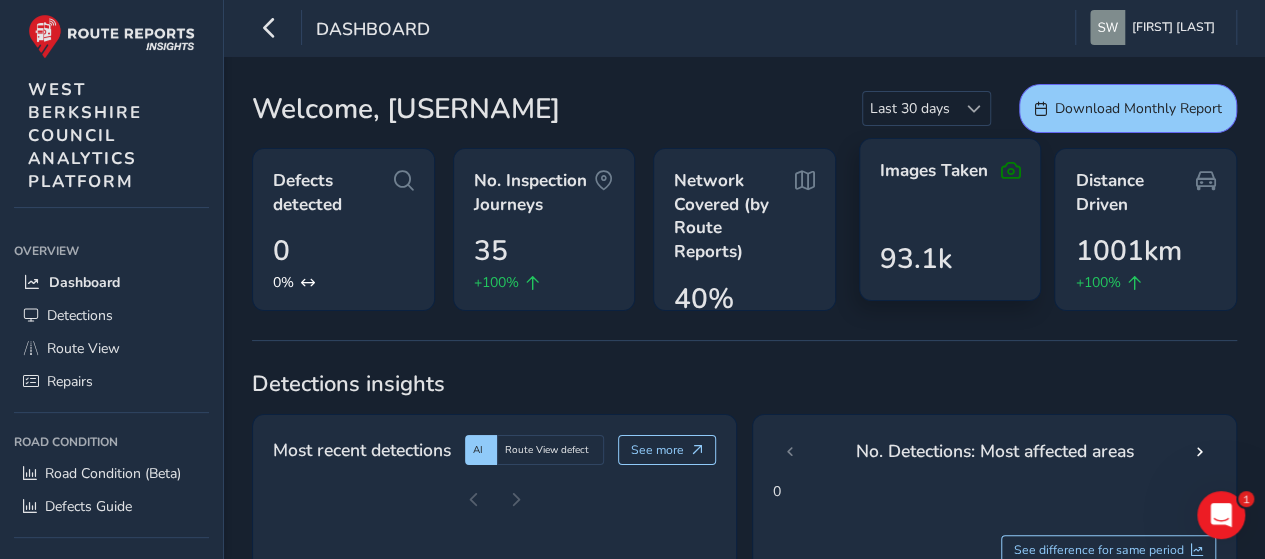 click at bounding box center (1010, 171) 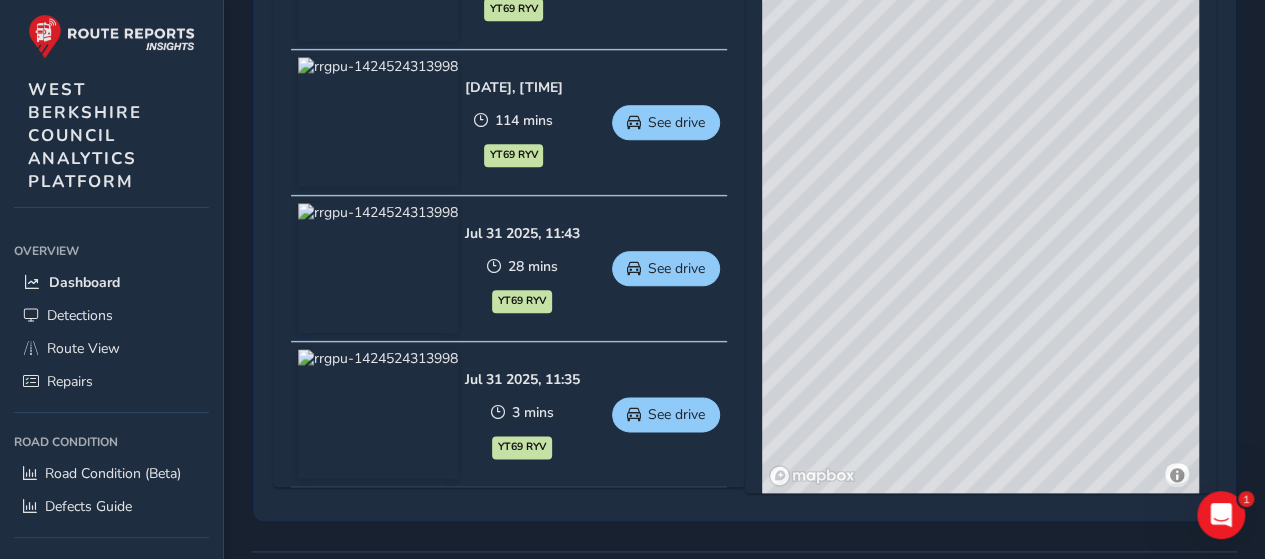 scroll, scrollTop: 1100, scrollLeft: 0, axis: vertical 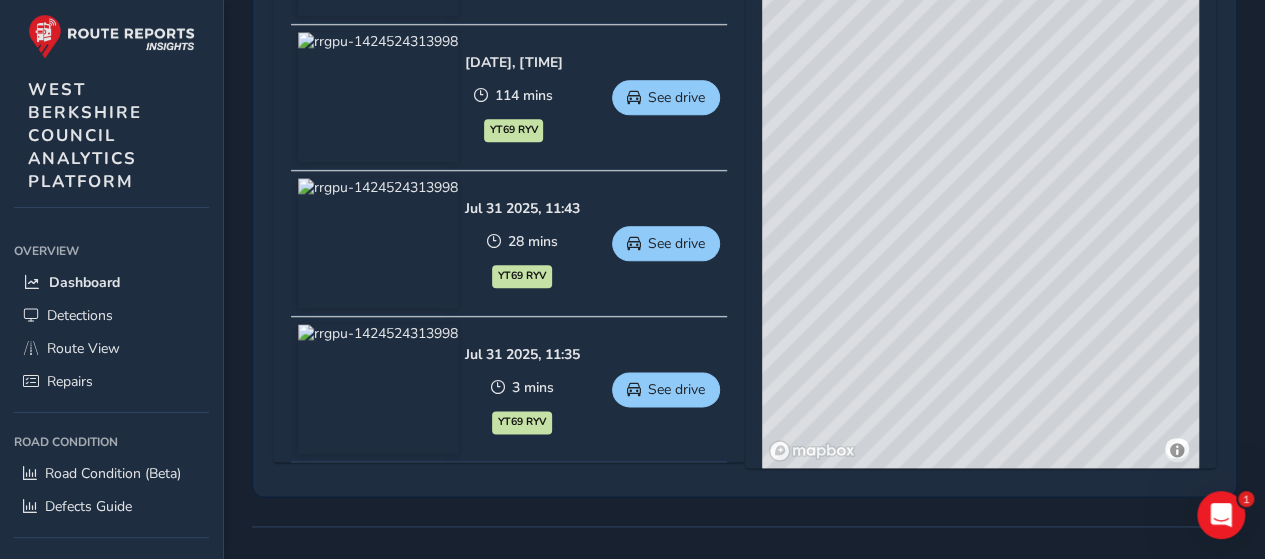 click on "© Mapbox   © OpenStreetMap   Improve this map   © Maxar" at bounding box center (980, 173) 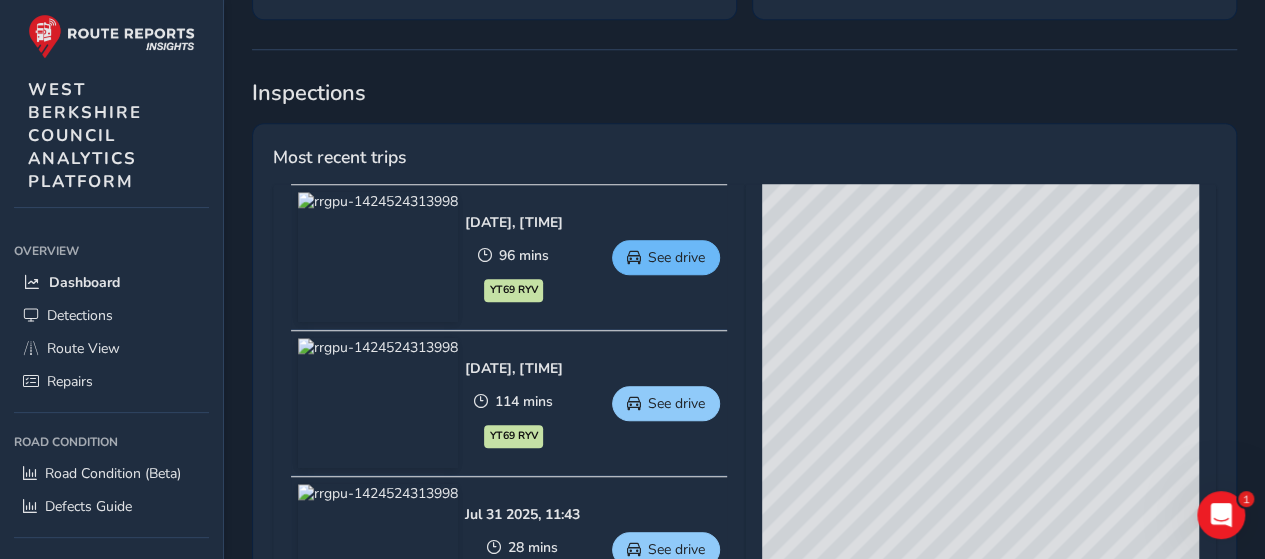 scroll, scrollTop: 800, scrollLeft: 0, axis: vertical 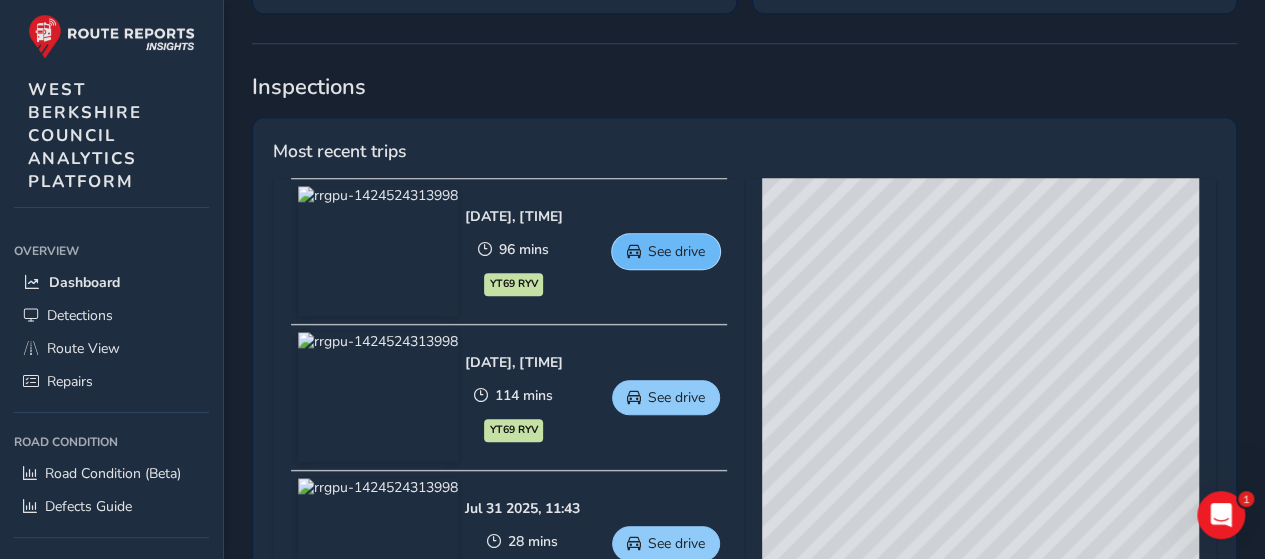 click on "See drive" at bounding box center [676, 251] 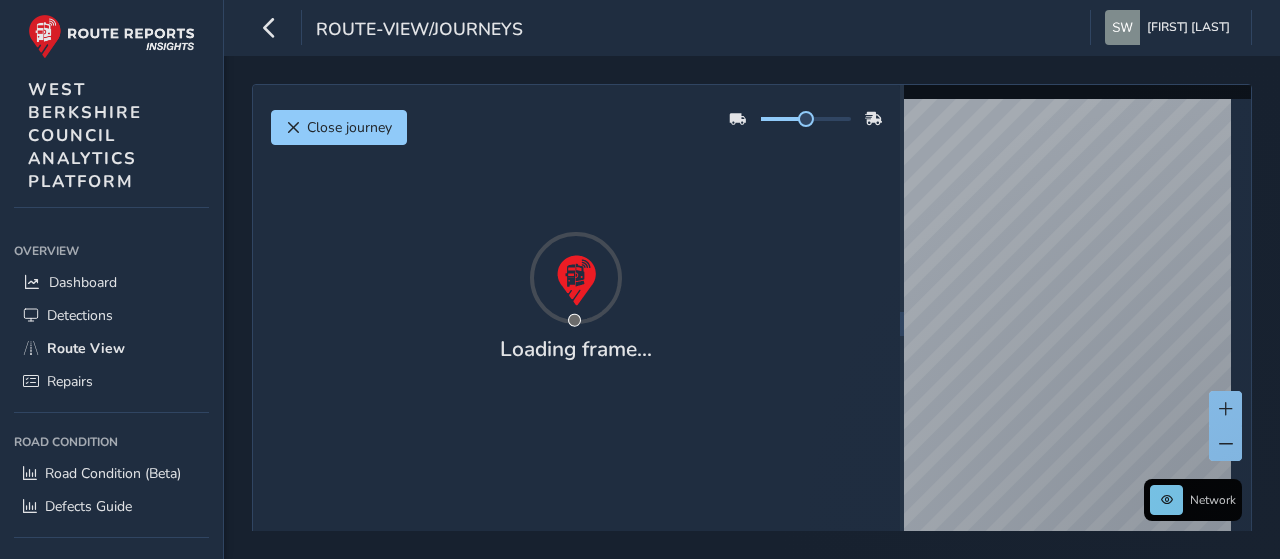 scroll, scrollTop: 0, scrollLeft: 0, axis: both 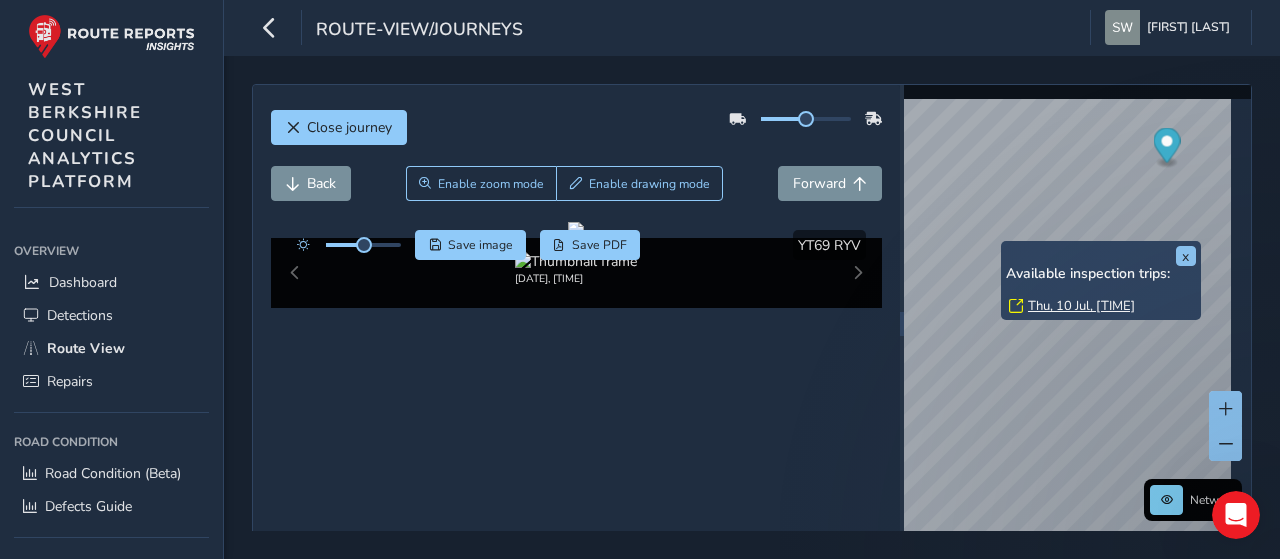 click on "Available inspection trips: Thu, 10 Jul, [TIME]" at bounding box center (1101, 280) 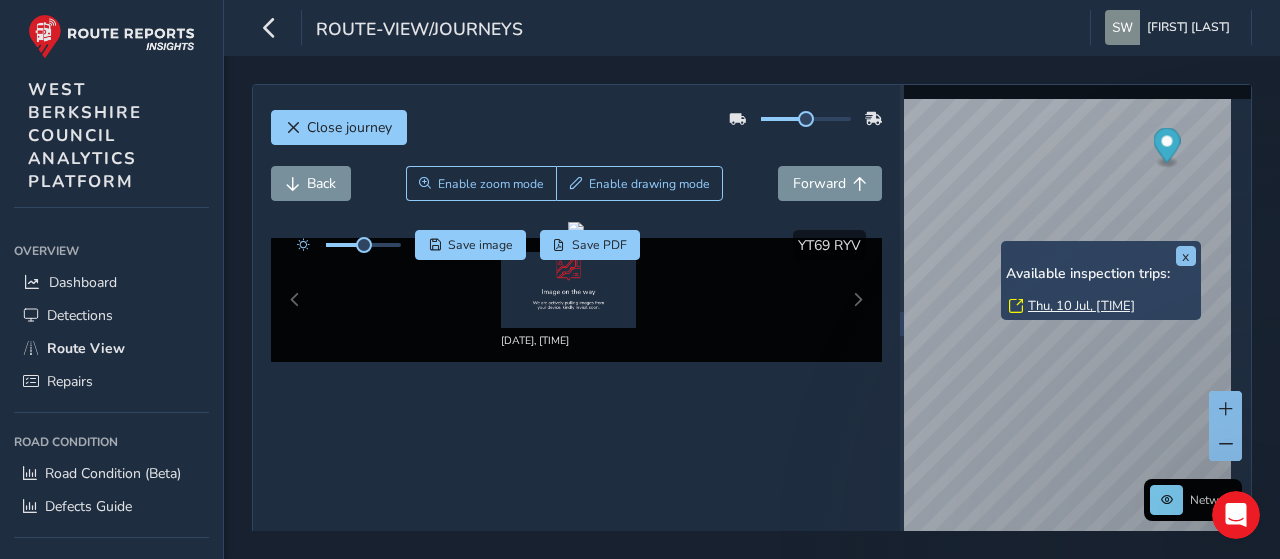 click on "Thu, 10 Jul, [TIME]" at bounding box center (1081, 306) 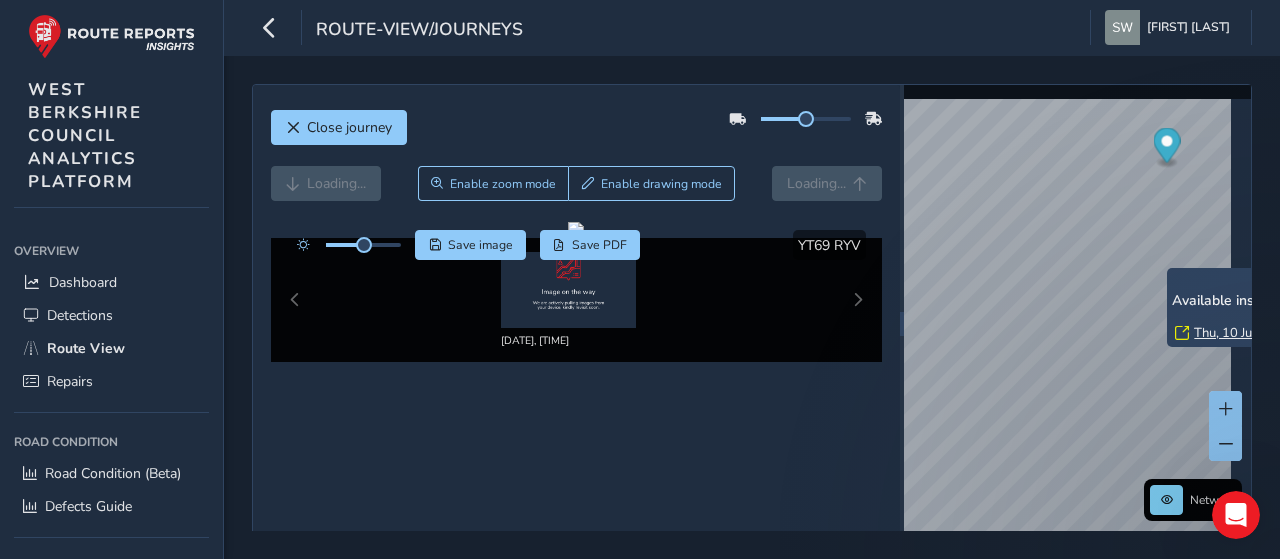 click on "Available inspection trips: Thu, 10 Jul, [TIME]" at bounding box center [1267, 307] 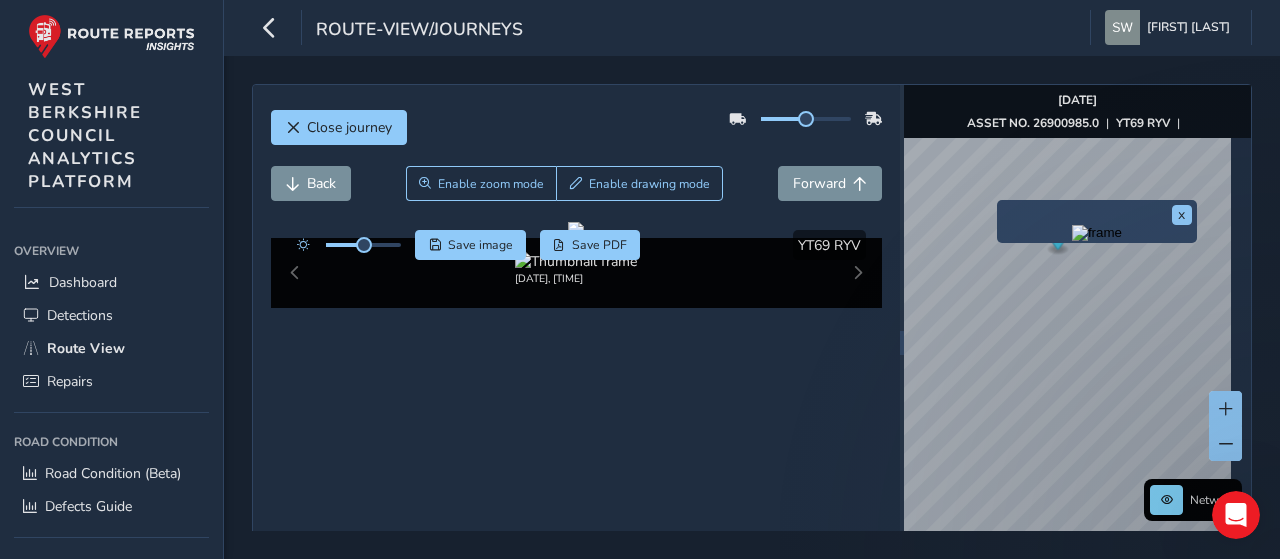 click on "x" at bounding box center (1097, 221) 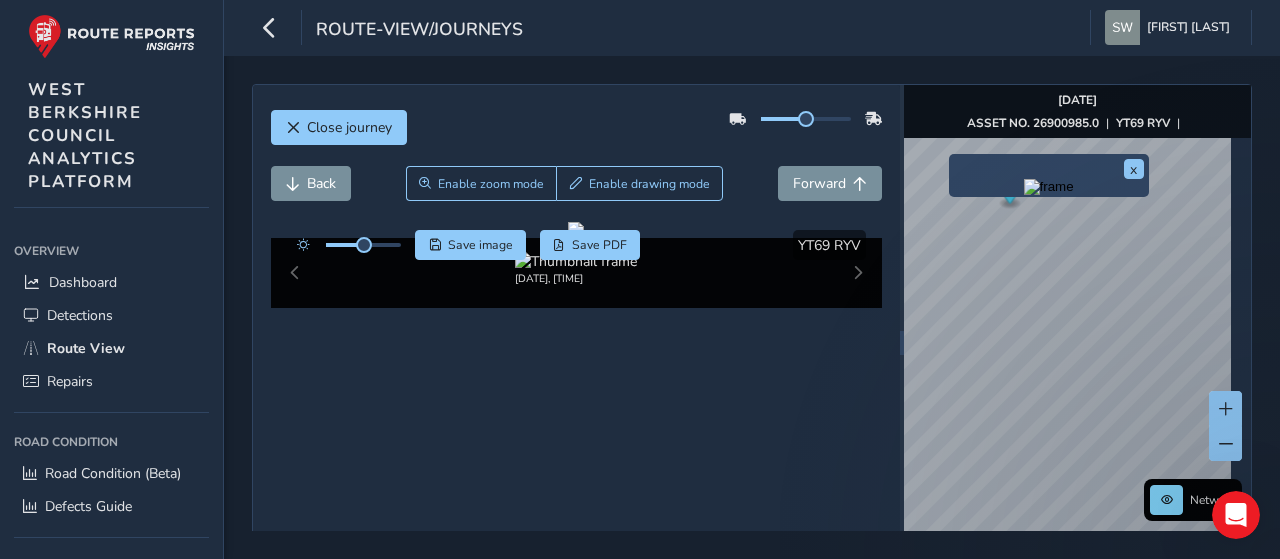 click on "x" at bounding box center (1049, 175) 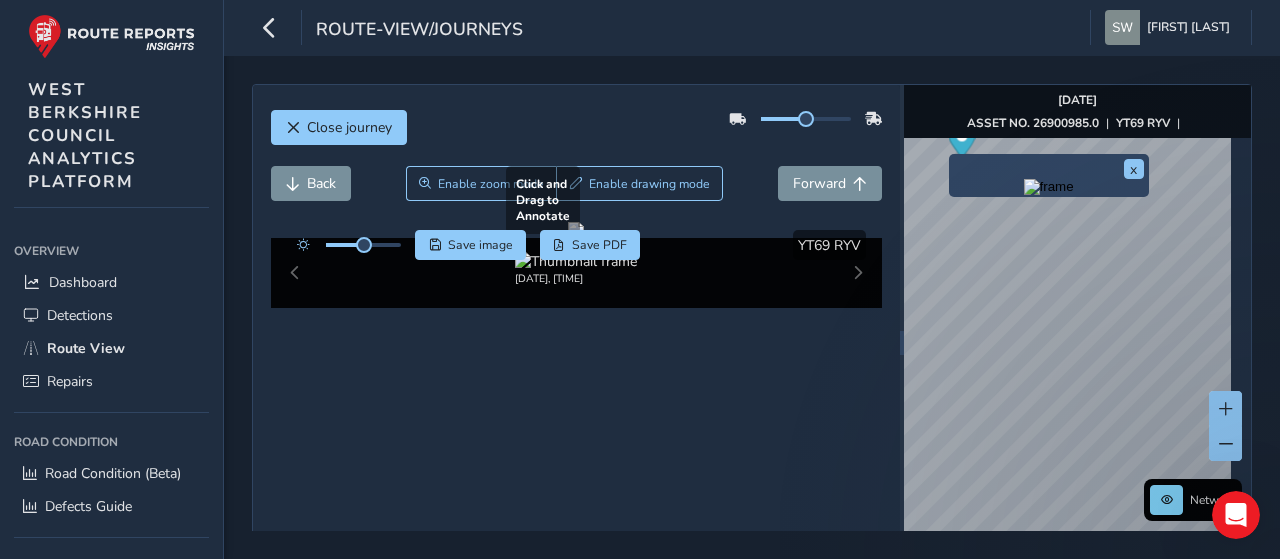 scroll, scrollTop: 0, scrollLeft: 0, axis: both 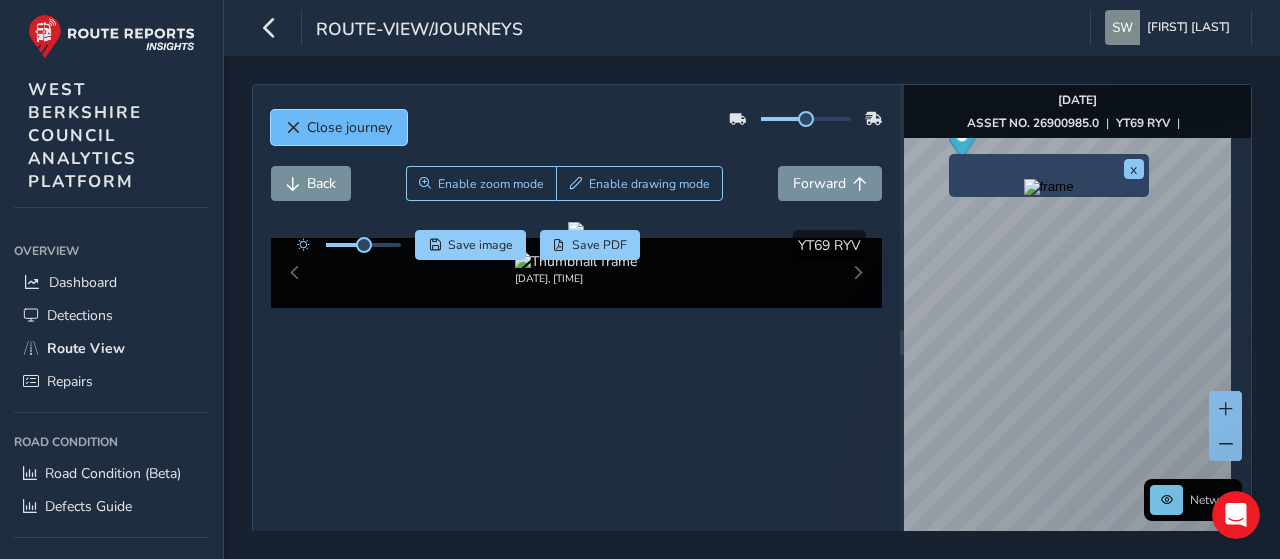 click on "Close journey" at bounding box center [349, 127] 